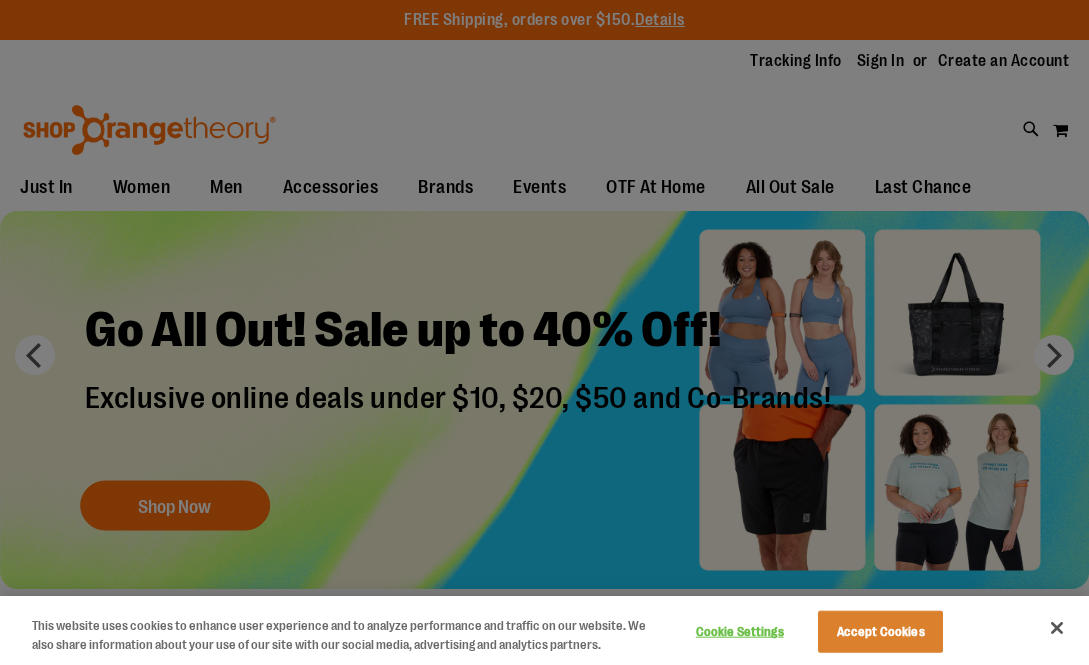 scroll, scrollTop: 0, scrollLeft: 0, axis: both 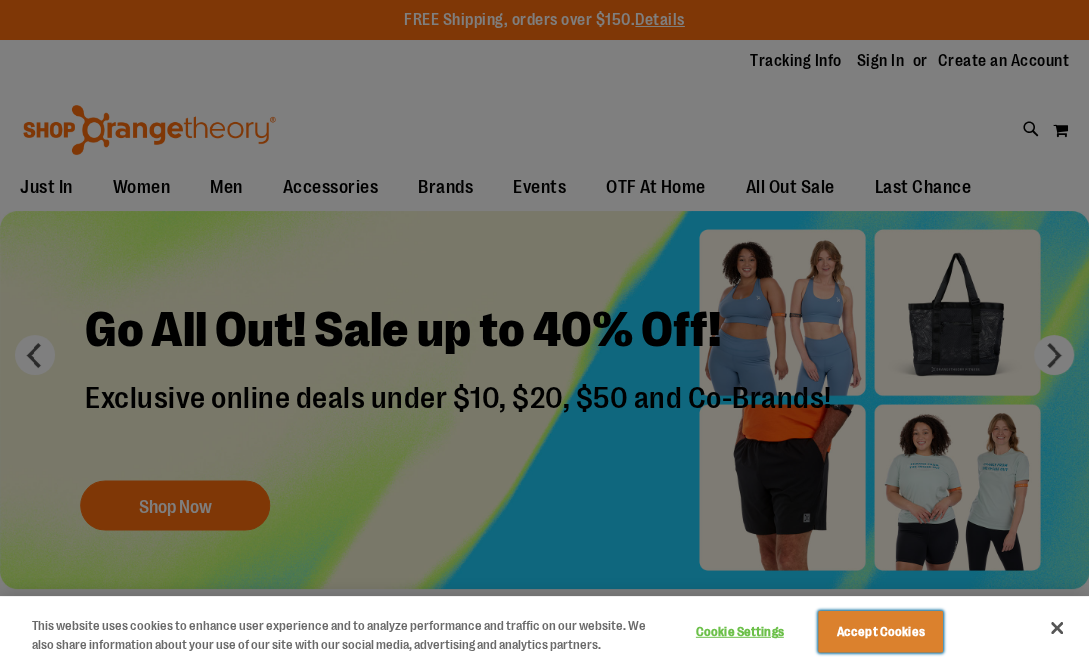click on "Accept Cookies" at bounding box center (880, 632) 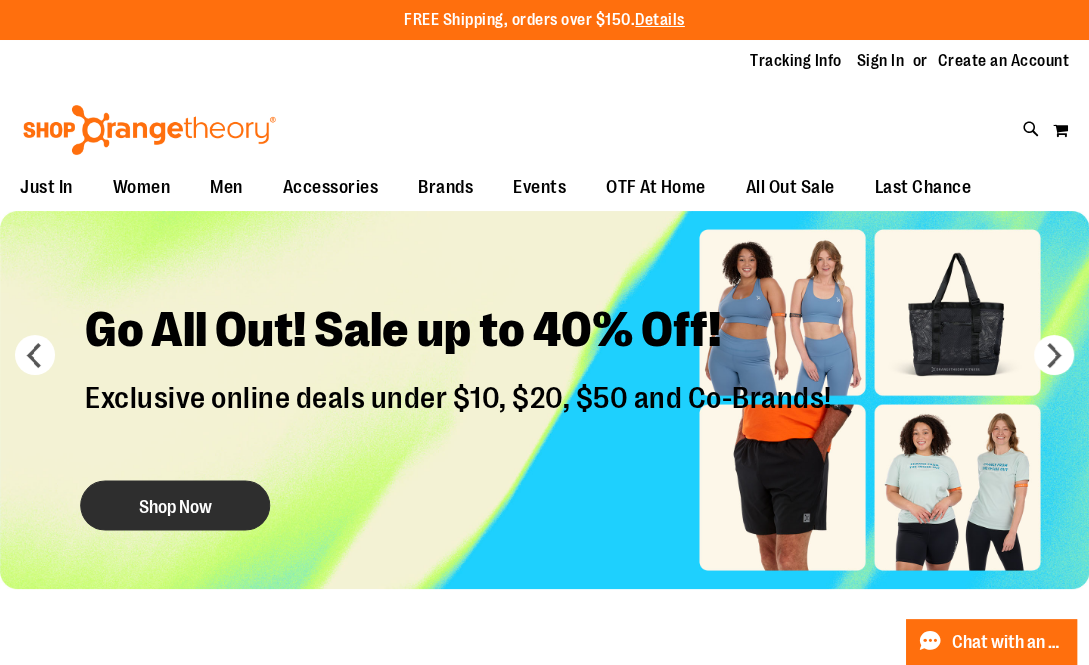 click on "Shop Now" at bounding box center (175, 505) 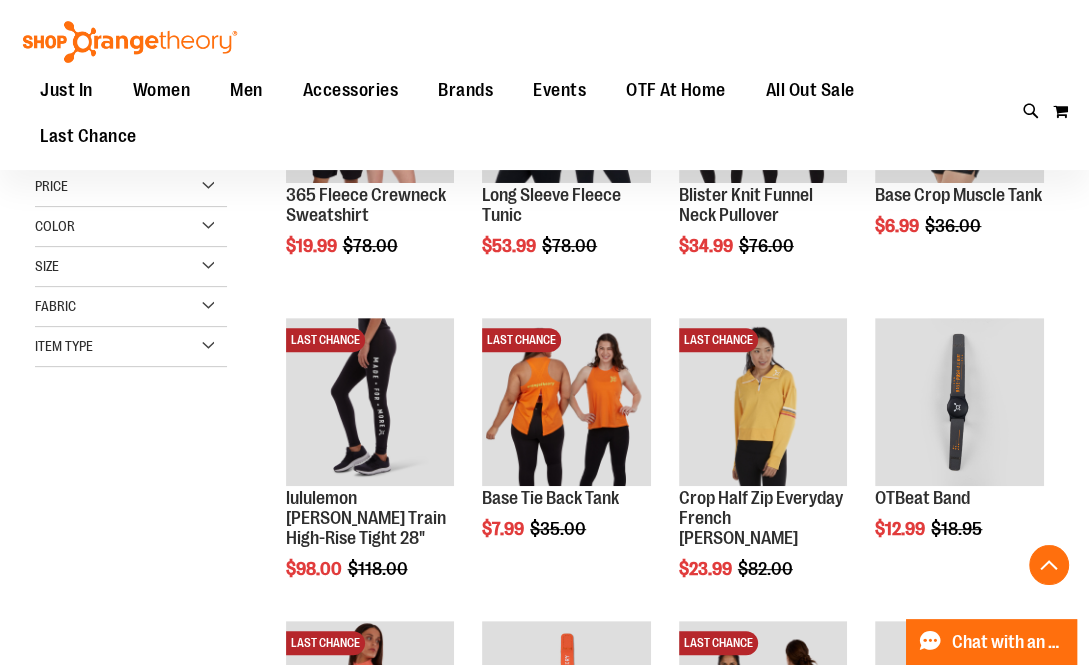 scroll, scrollTop: 382, scrollLeft: 0, axis: vertical 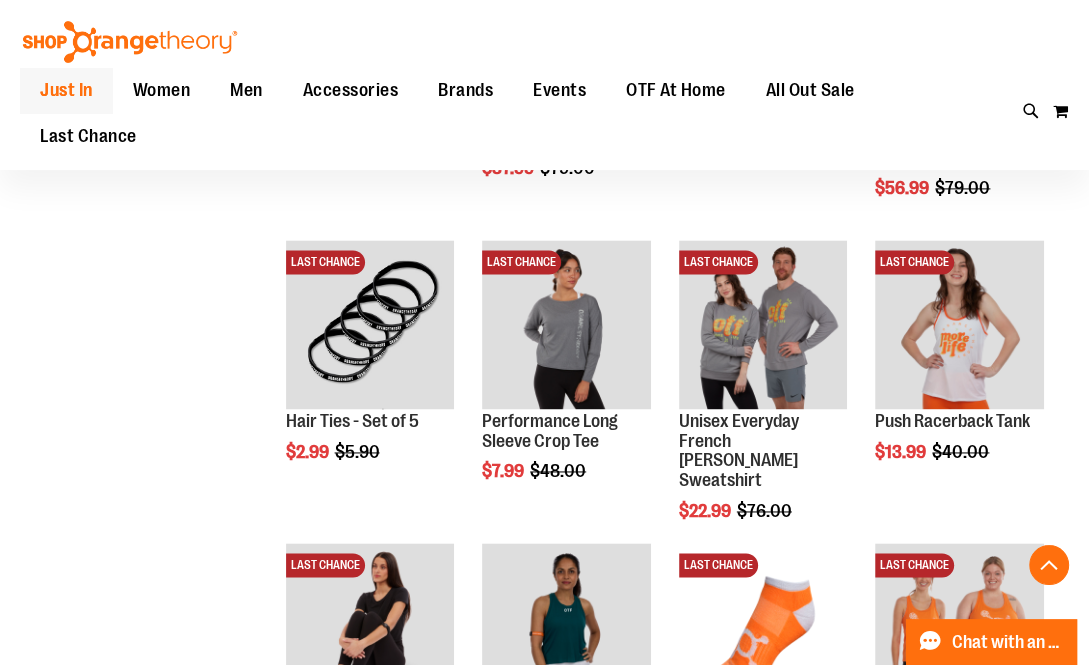 click on "Just In" at bounding box center [66, 90] 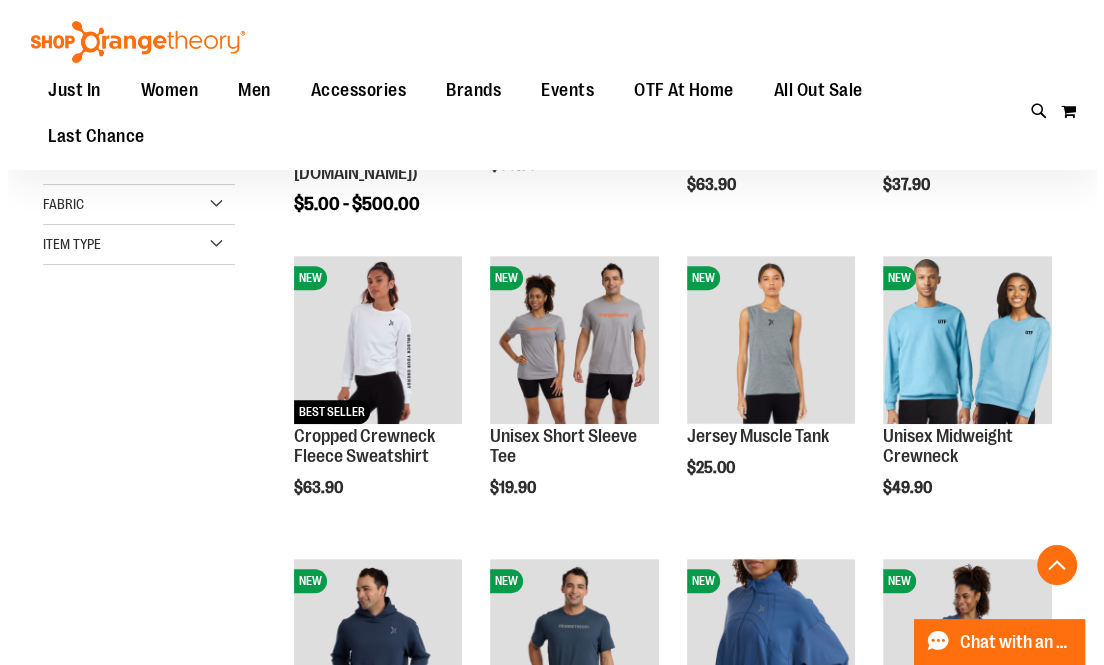scroll, scrollTop: 448, scrollLeft: 0, axis: vertical 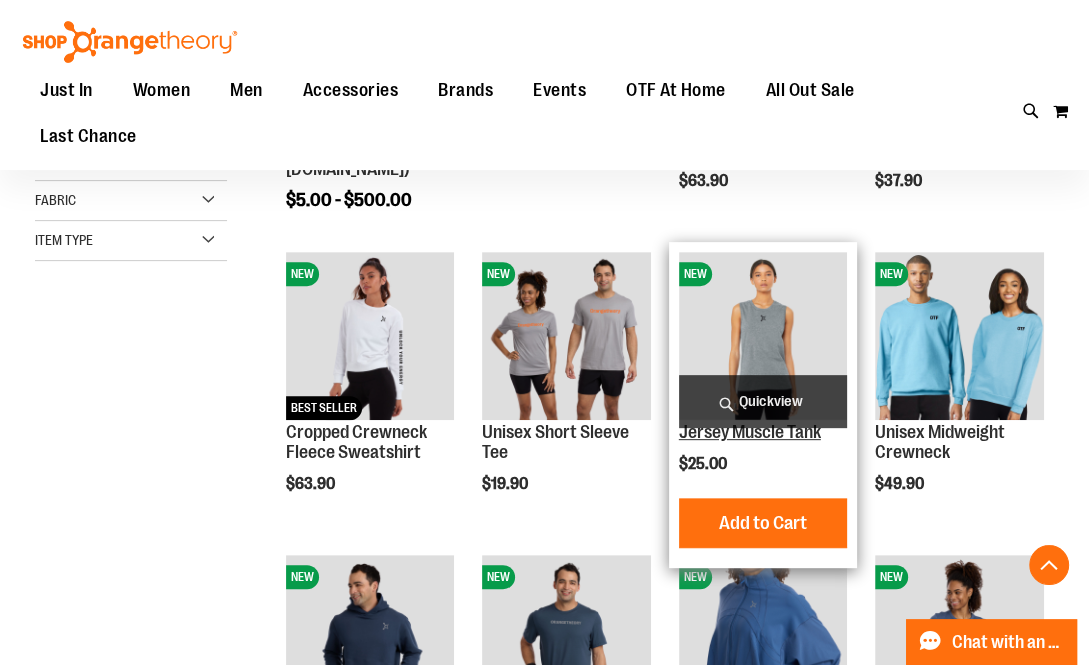click on "Jersey Muscle Tank" at bounding box center [750, 432] 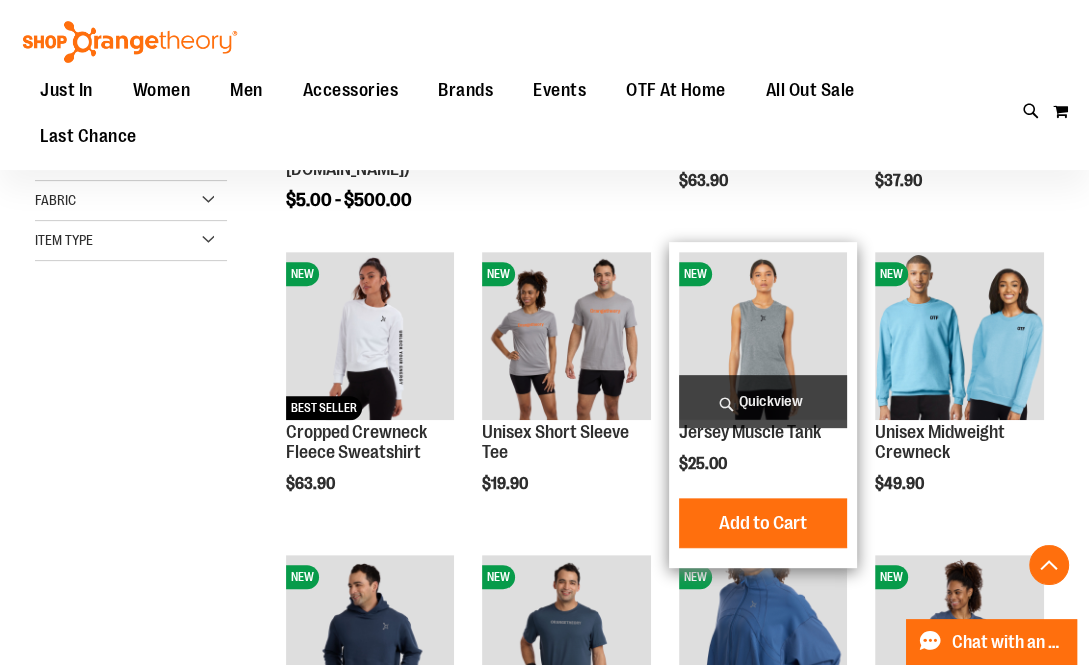 click on "Quickview" at bounding box center [763, 401] 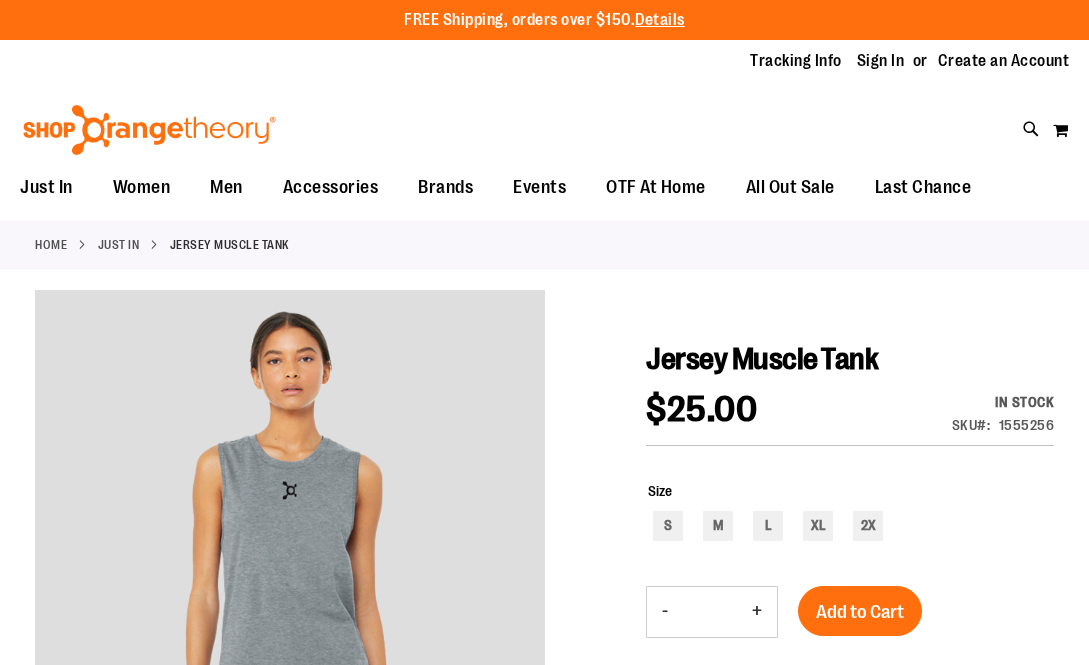 scroll, scrollTop: 0, scrollLeft: 0, axis: both 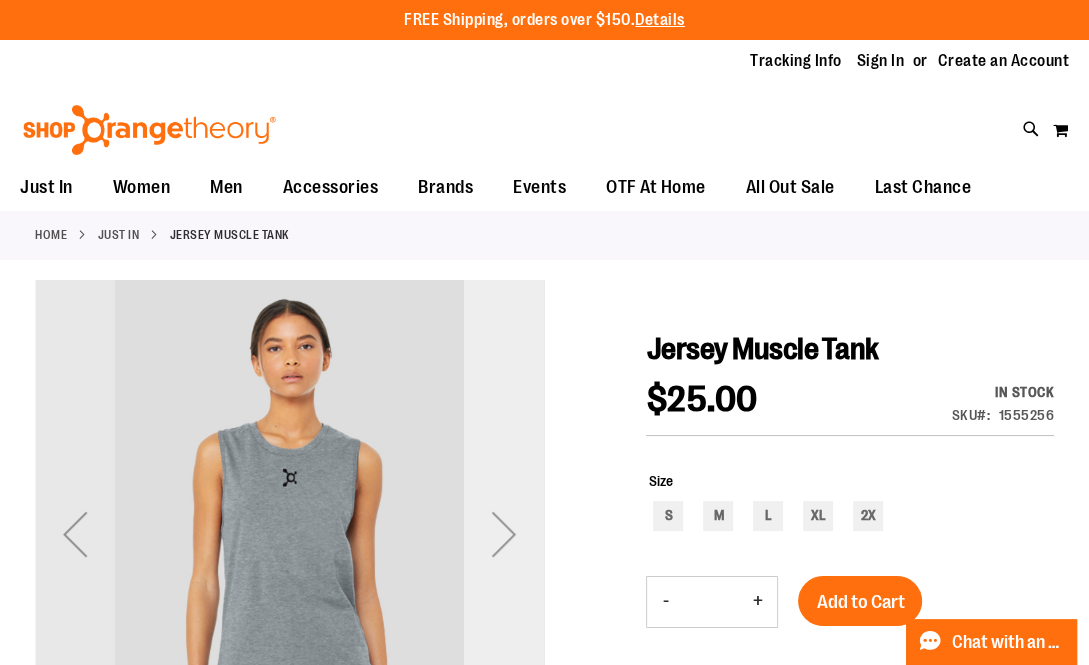 click at bounding box center [504, 534] 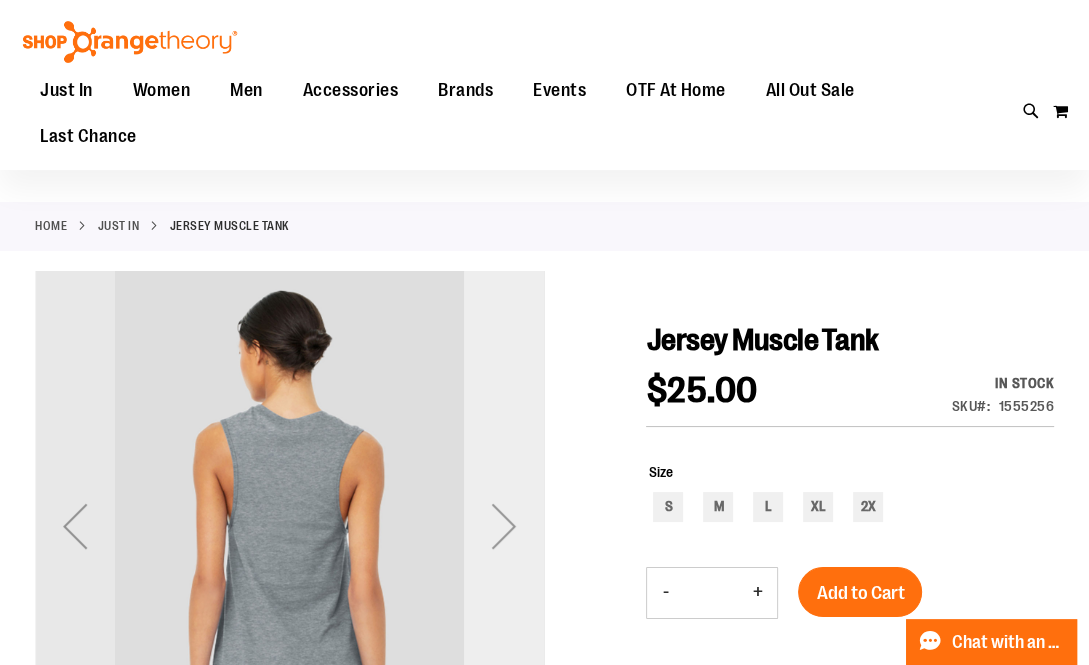 scroll, scrollTop: 0, scrollLeft: 0, axis: both 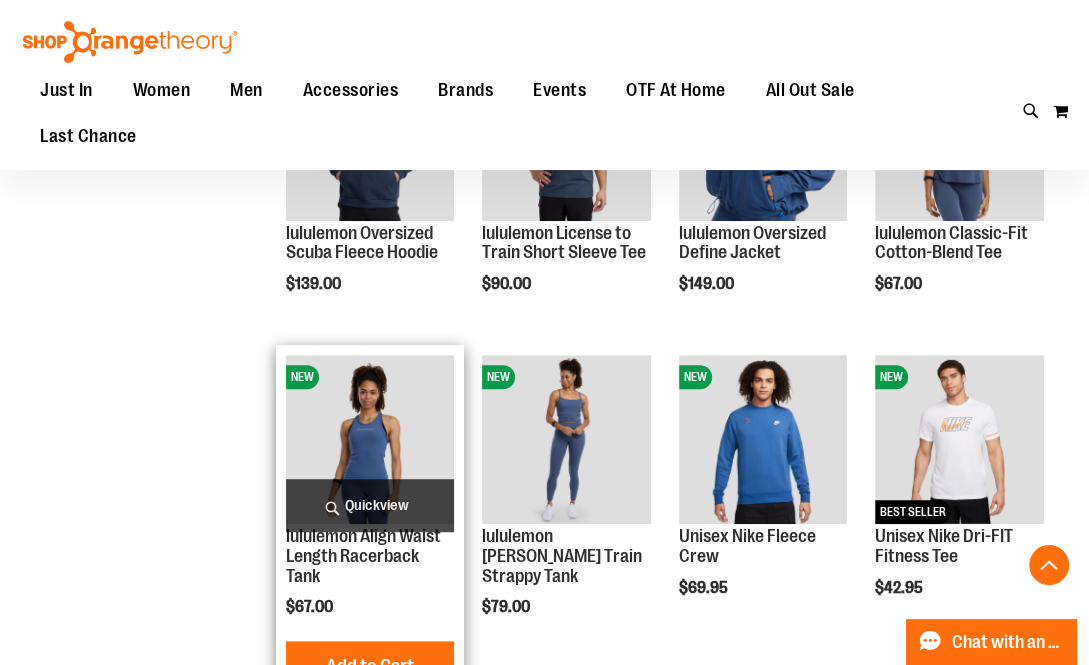 click on "Quickview" at bounding box center (370, 505) 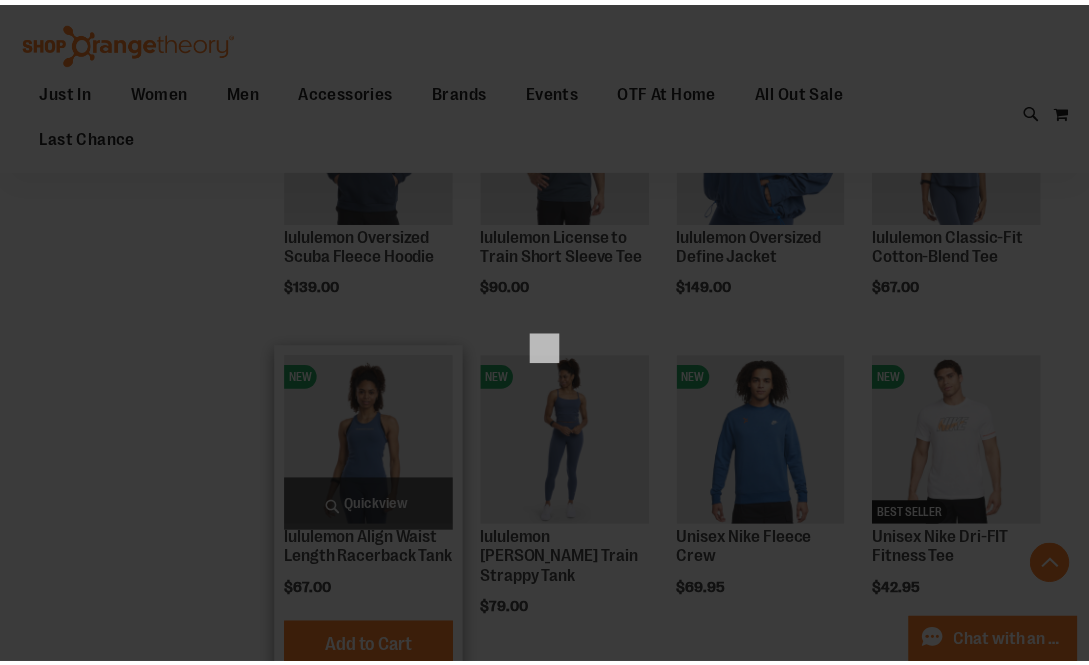 scroll, scrollTop: 0, scrollLeft: 0, axis: both 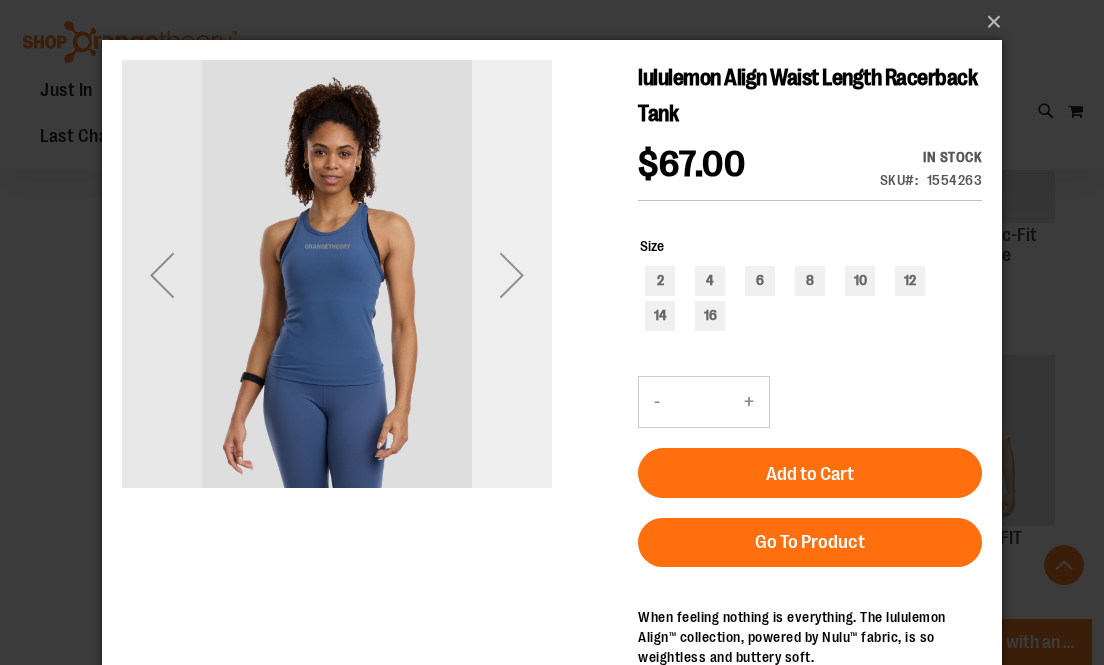 click at bounding box center (512, 275) 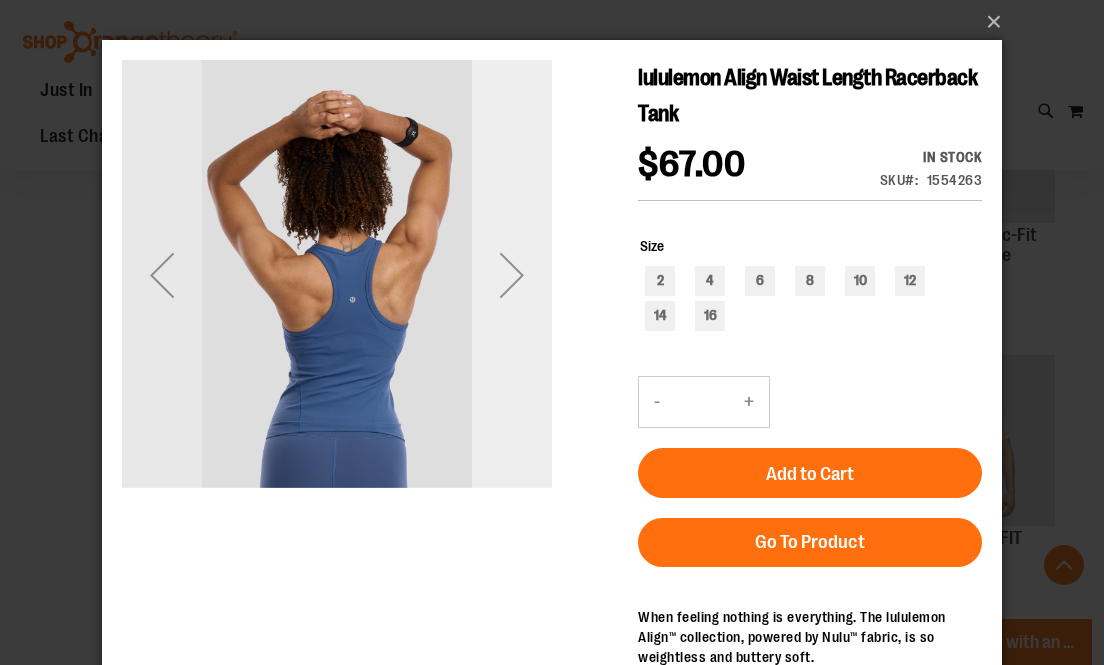 click at bounding box center (512, 275) 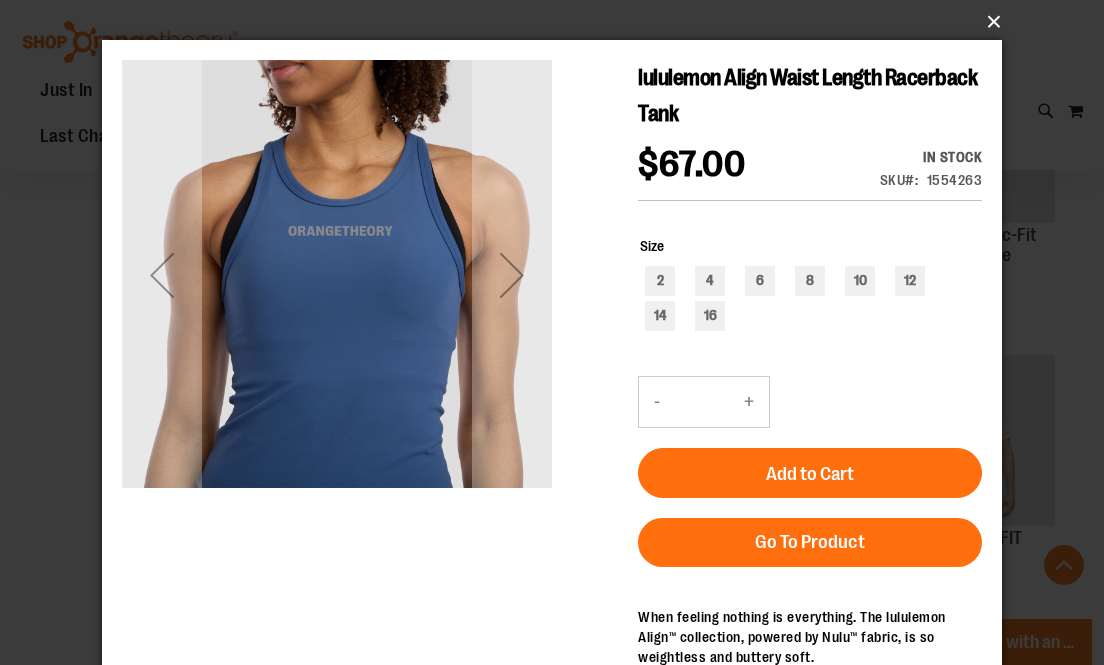 click on "×" at bounding box center (558, 22) 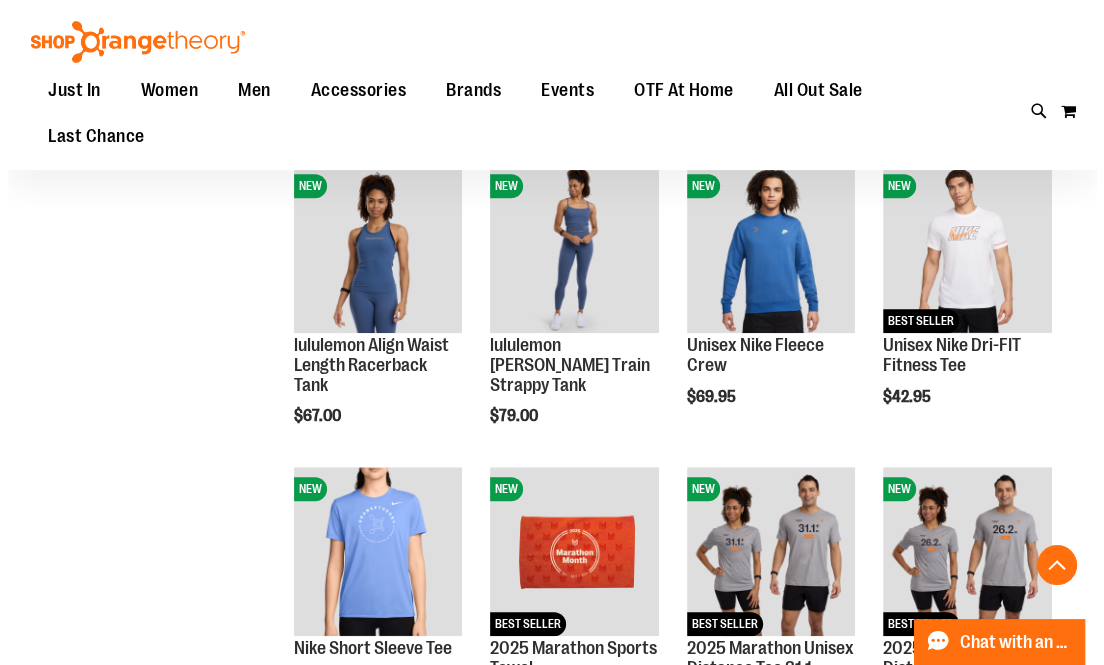 scroll, scrollTop: 933, scrollLeft: 0, axis: vertical 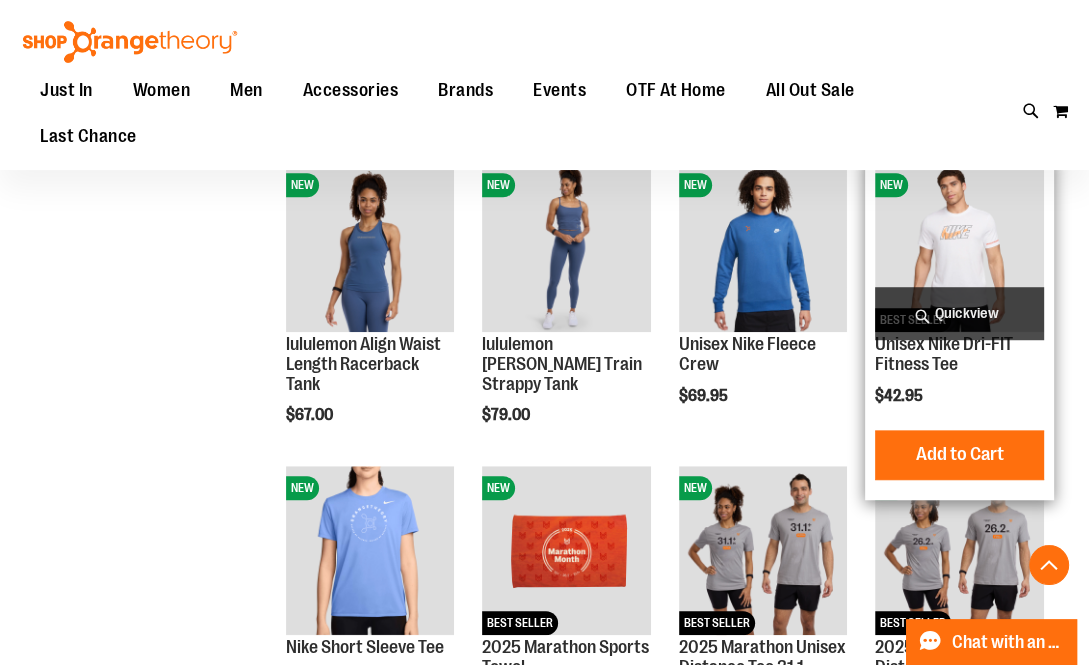 click at bounding box center [959, 247] 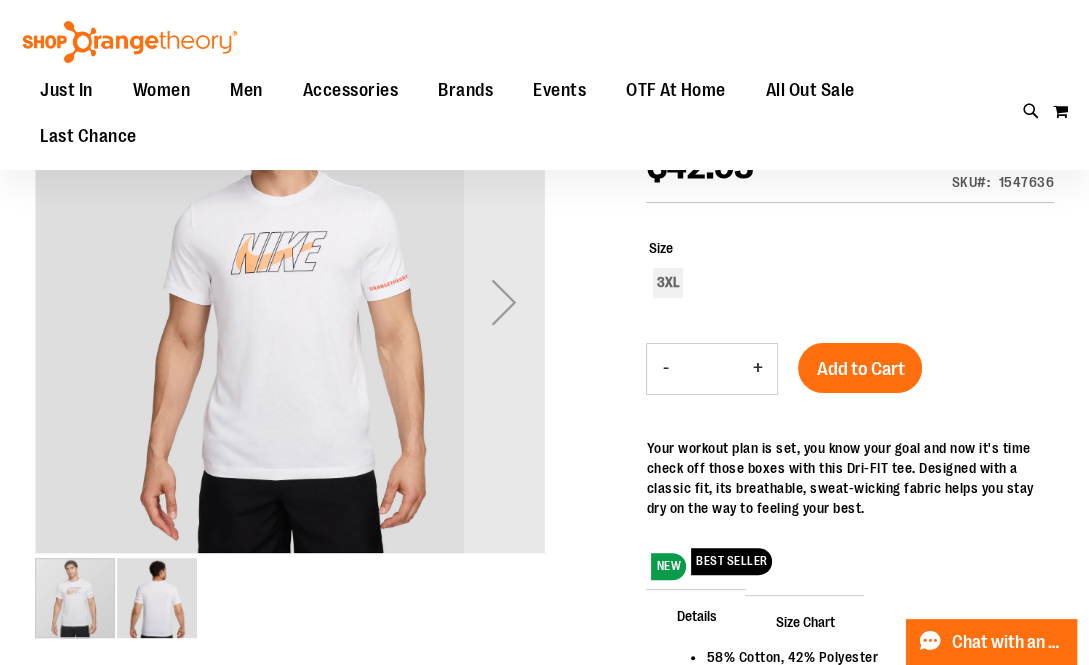 scroll, scrollTop: 231, scrollLeft: 0, axis: vertical 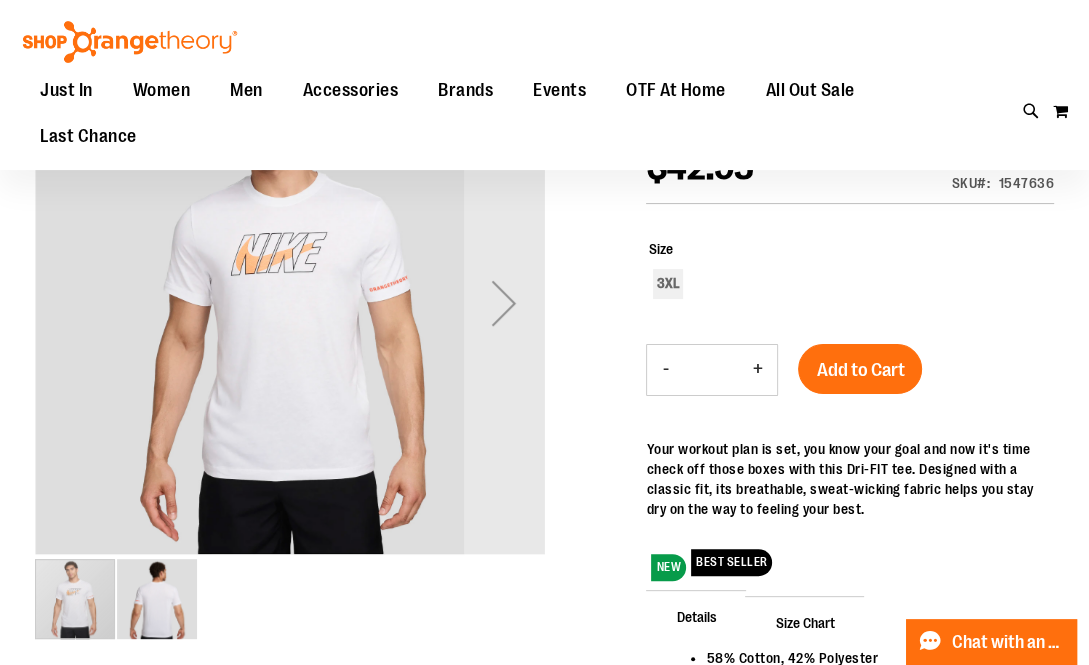click at bounding box center [289, 299] 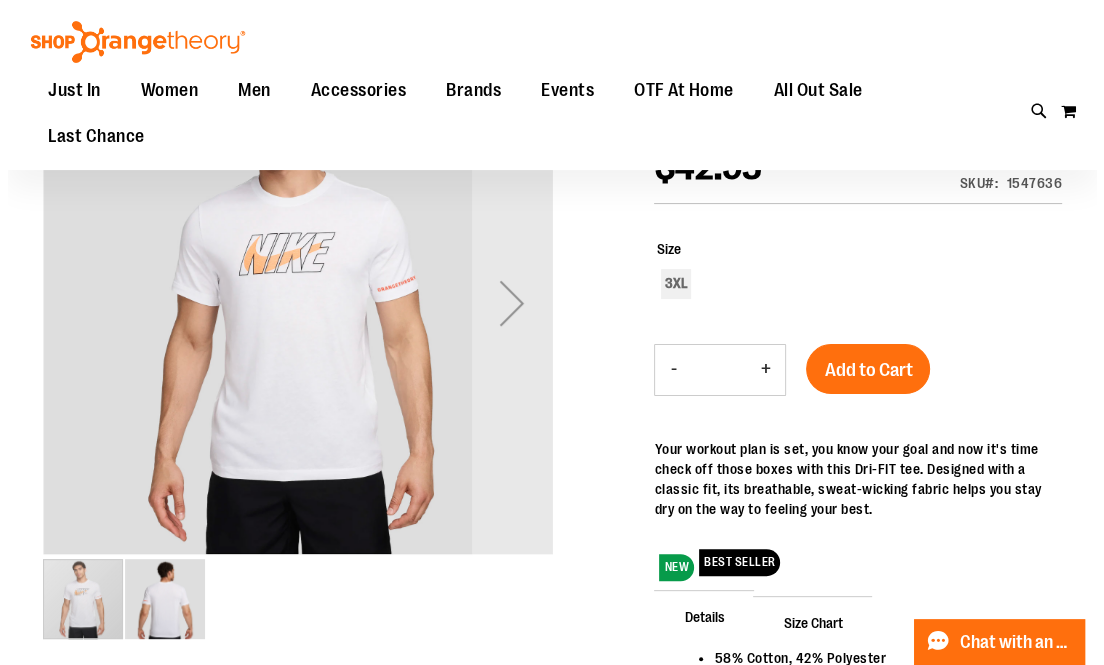 scroll, scrollTop: 0, scrollLeft: 0, axis: both 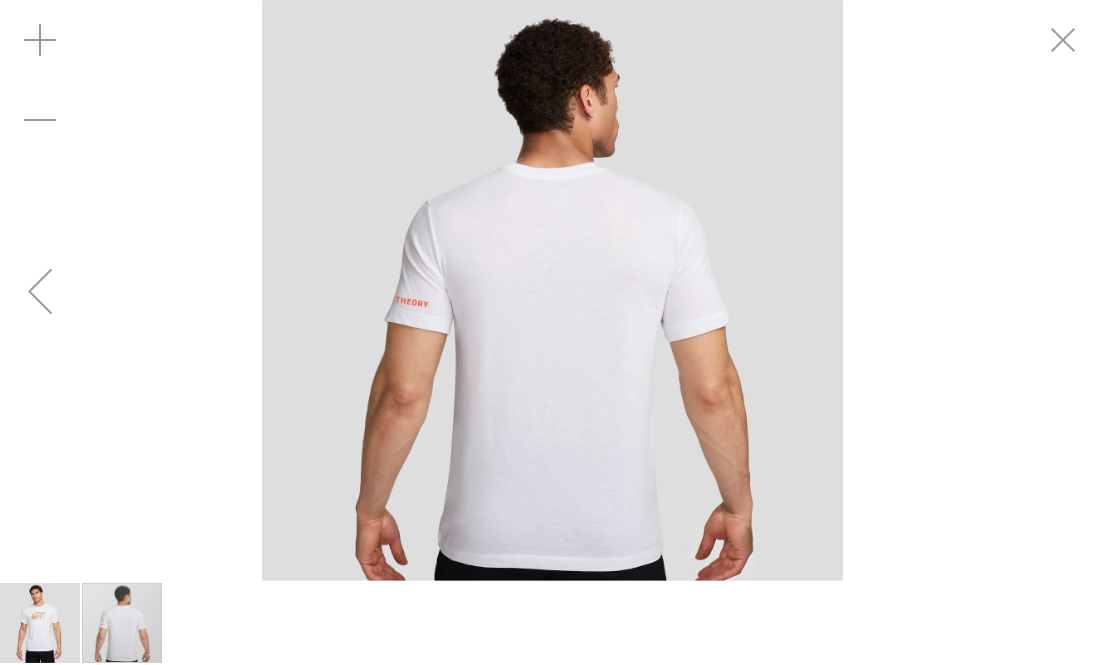 click at bounding box center (552, 290) 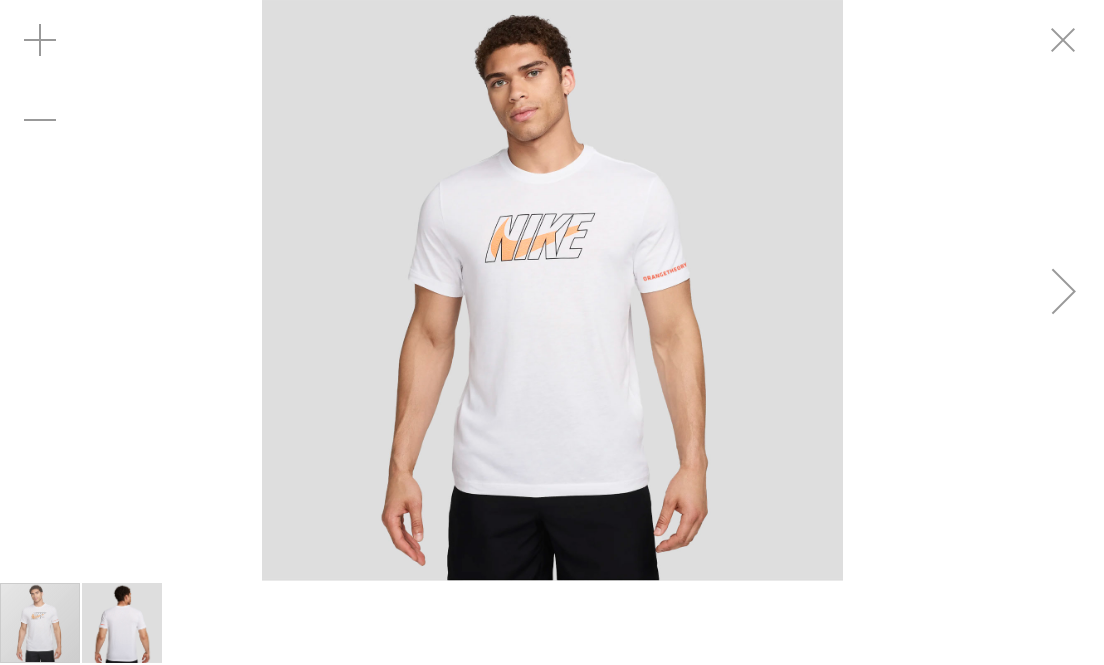 click on "Toggle Nav
Search
Popular Suggestions
Advanced Search" at bounding box center (552, 124) 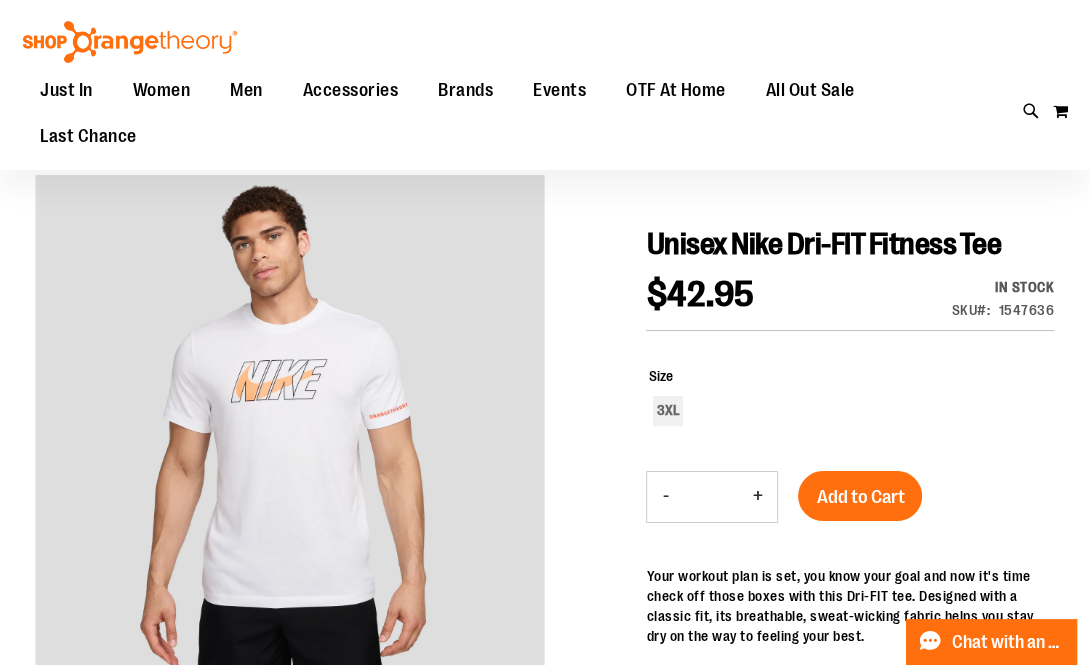 scroll, scrollTop: 0, scrollLeft: 0, axis: both 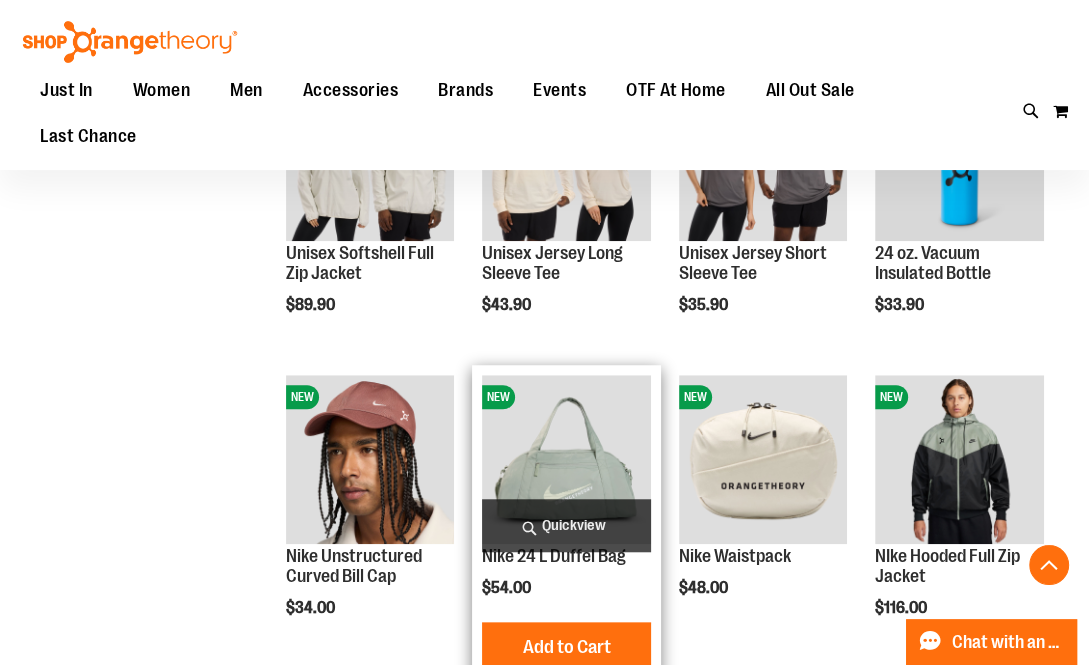 click on "Quickview" at bounding box center (566, 525) 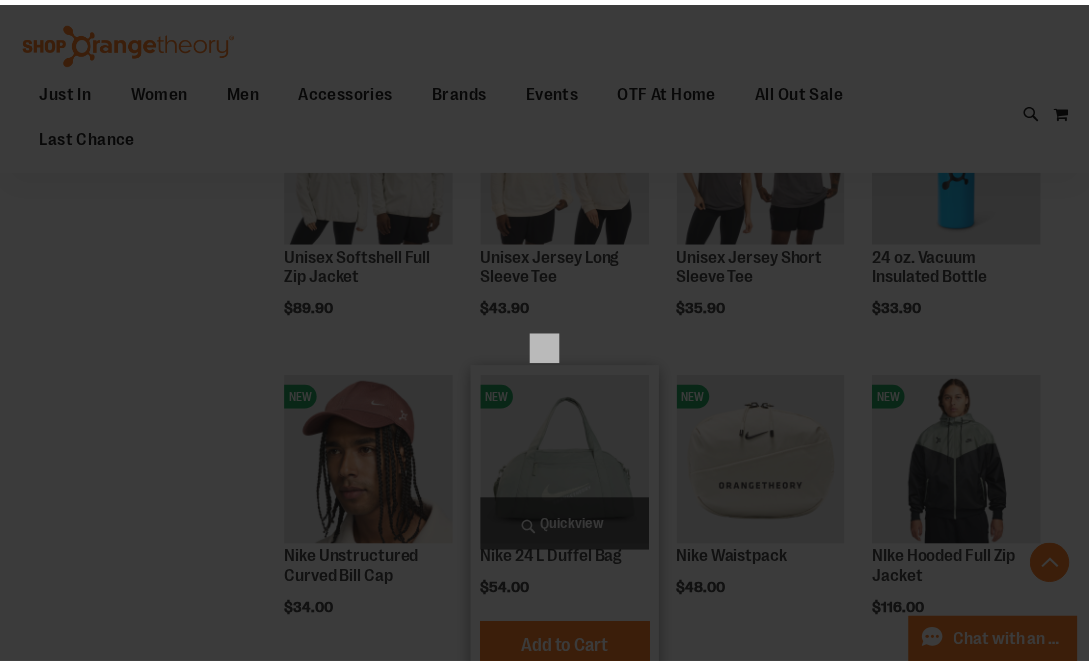 scroll, scrollTop: 0, scrollLeft: 0, axis: both 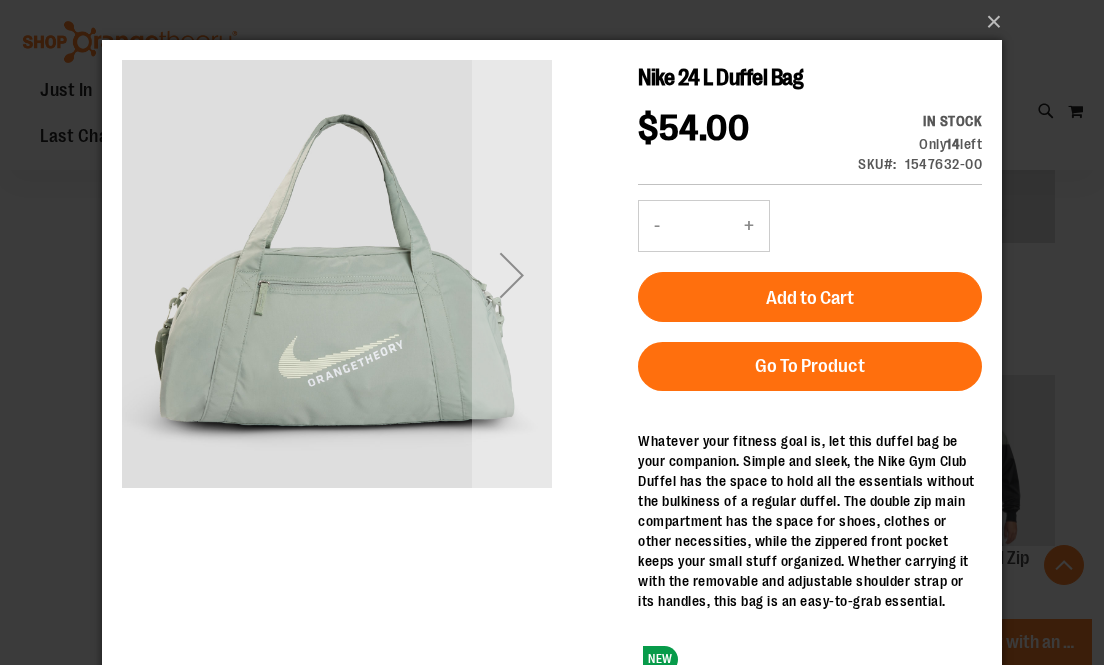click at bounding box center (337, 273) 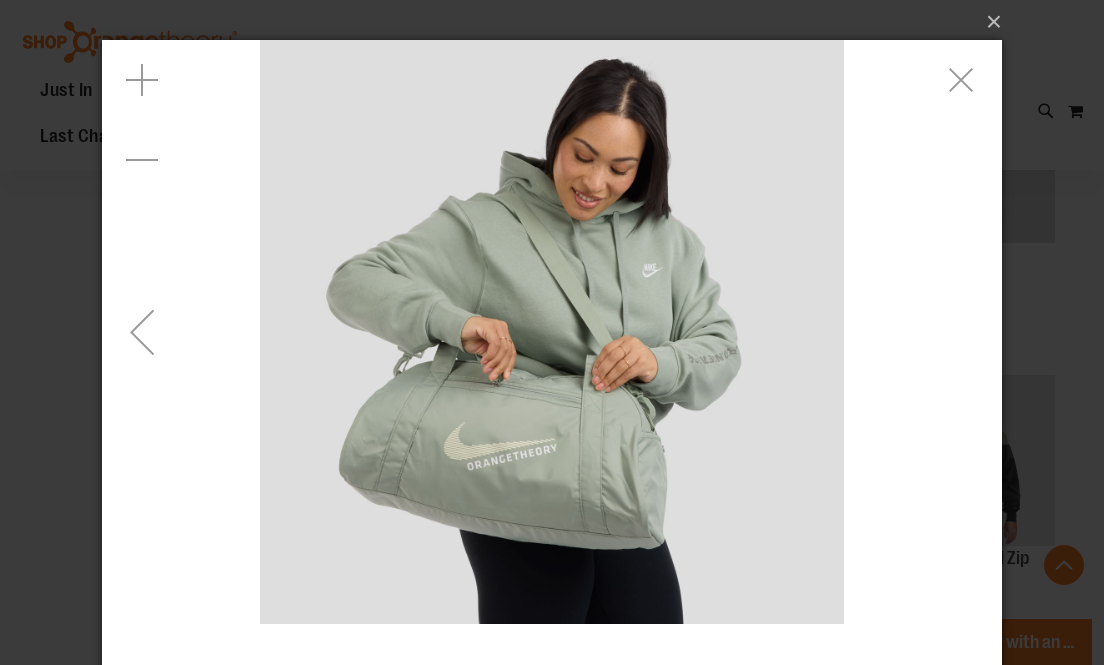 click at bounding box center (552, 332) 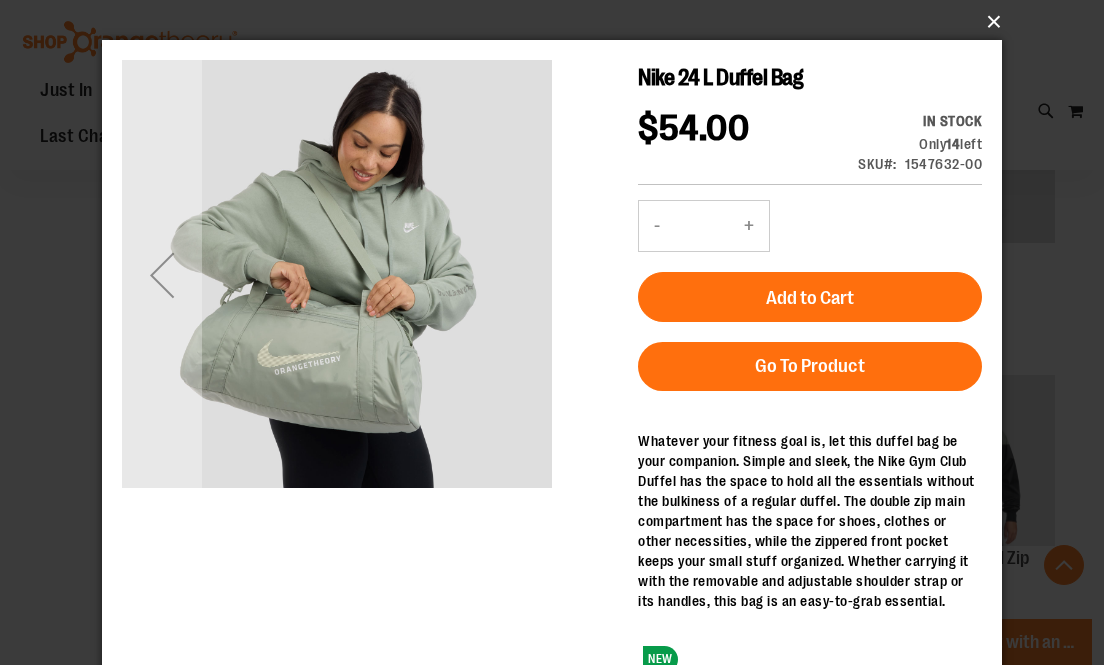 click on "×" at bounding box center [558, 22] 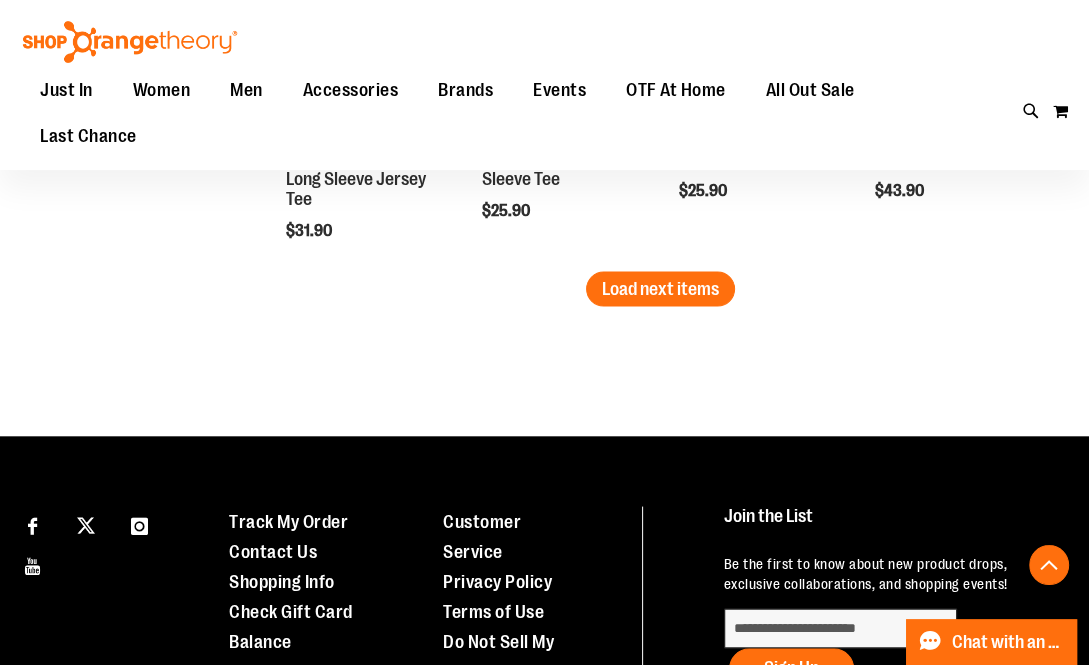 scroll, scrollTop: 2636, scrollLeft: 0, axis: vertical 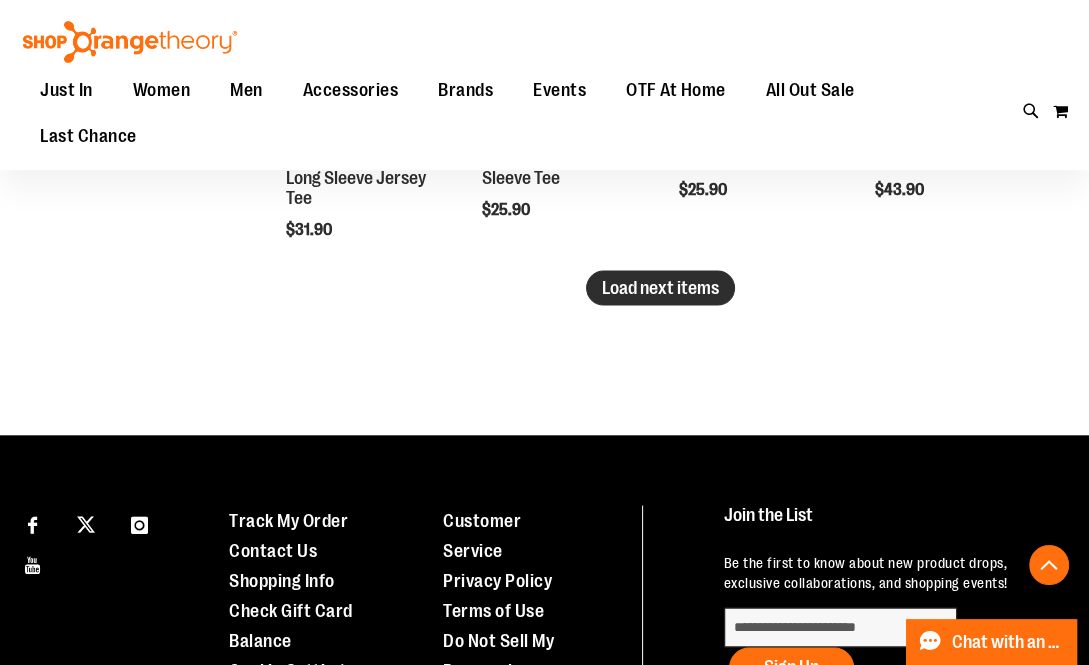 click on "Load next items" at bounding box center [660, 287] 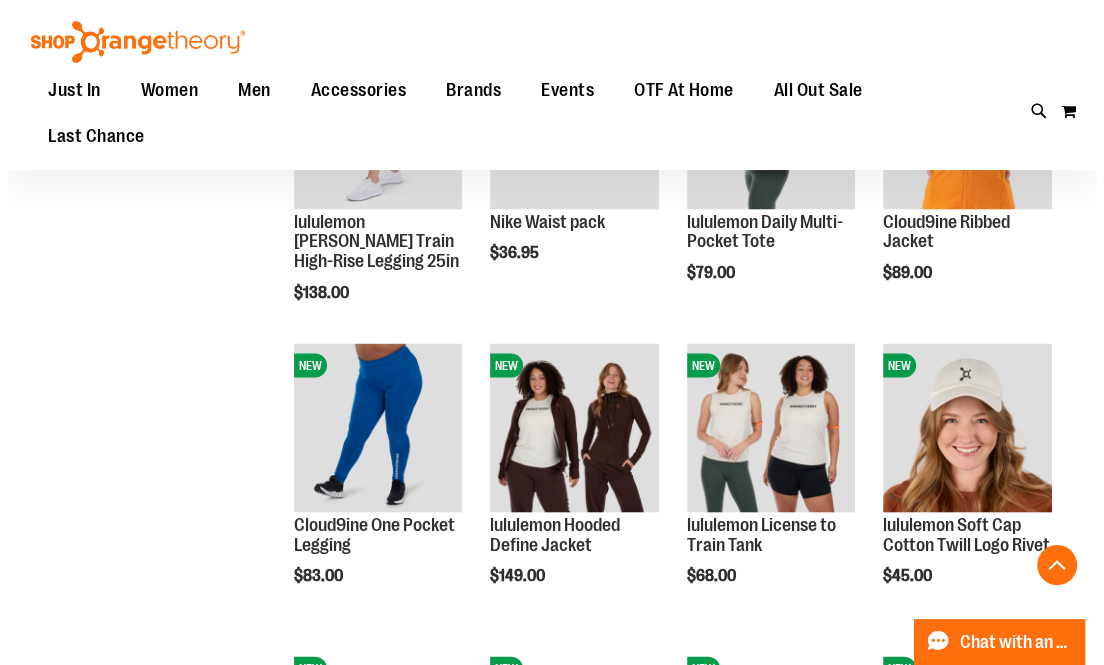 scroll, scrollTop: 2876, scrollLeft: 0, axis: vertical 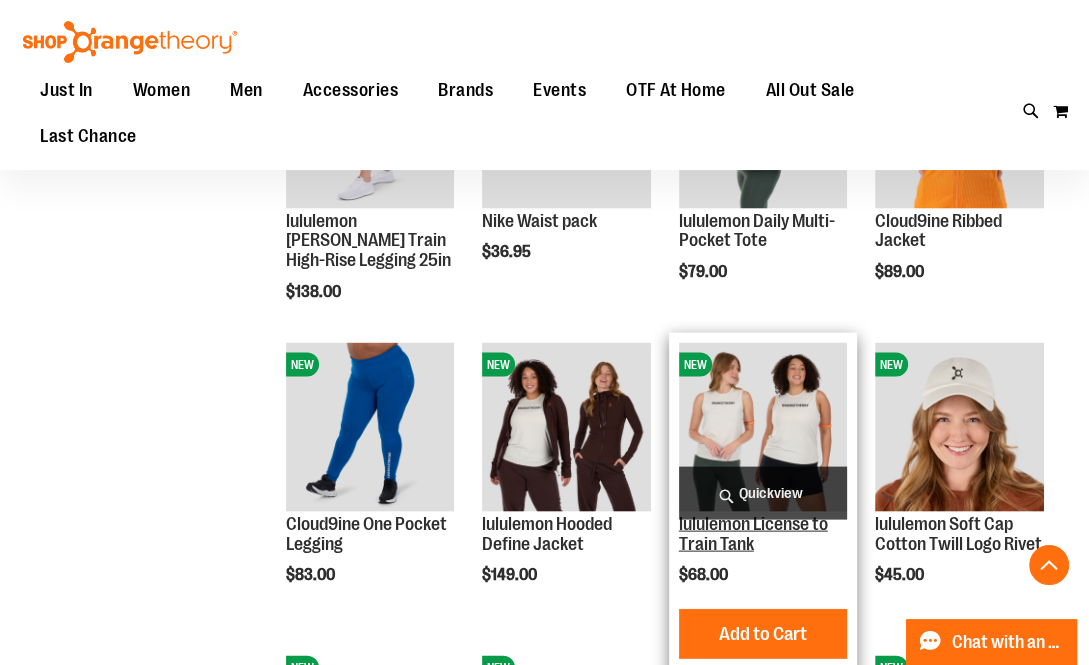 click on "lululemon License to Train Tank" at bounding box center [753, 534] 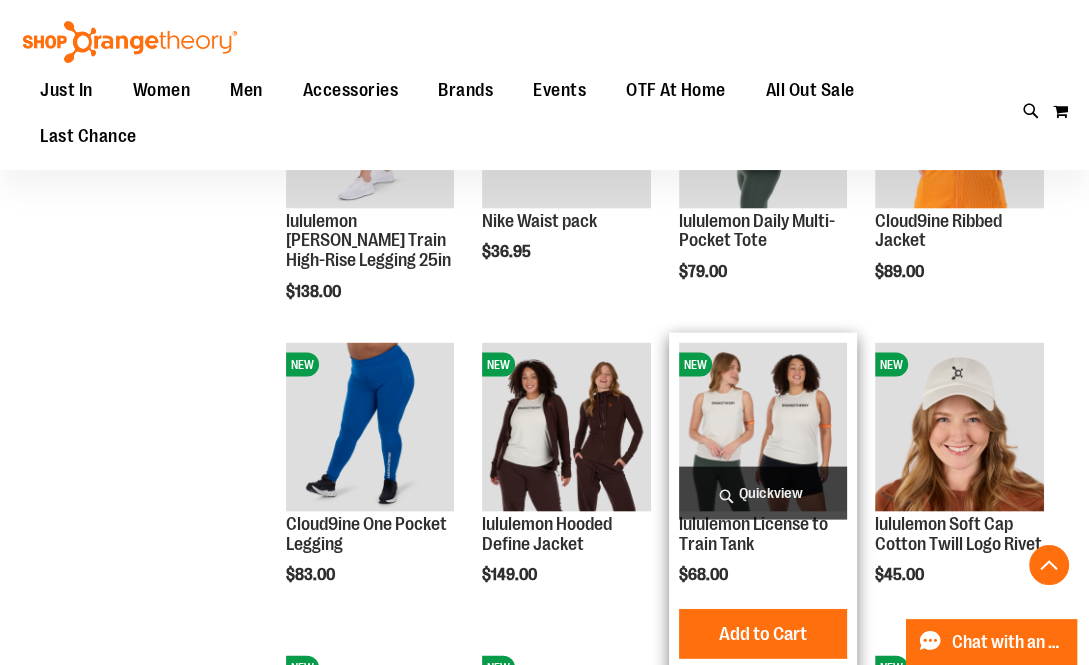 click on "Quickview" at bounding box center [763, 493] 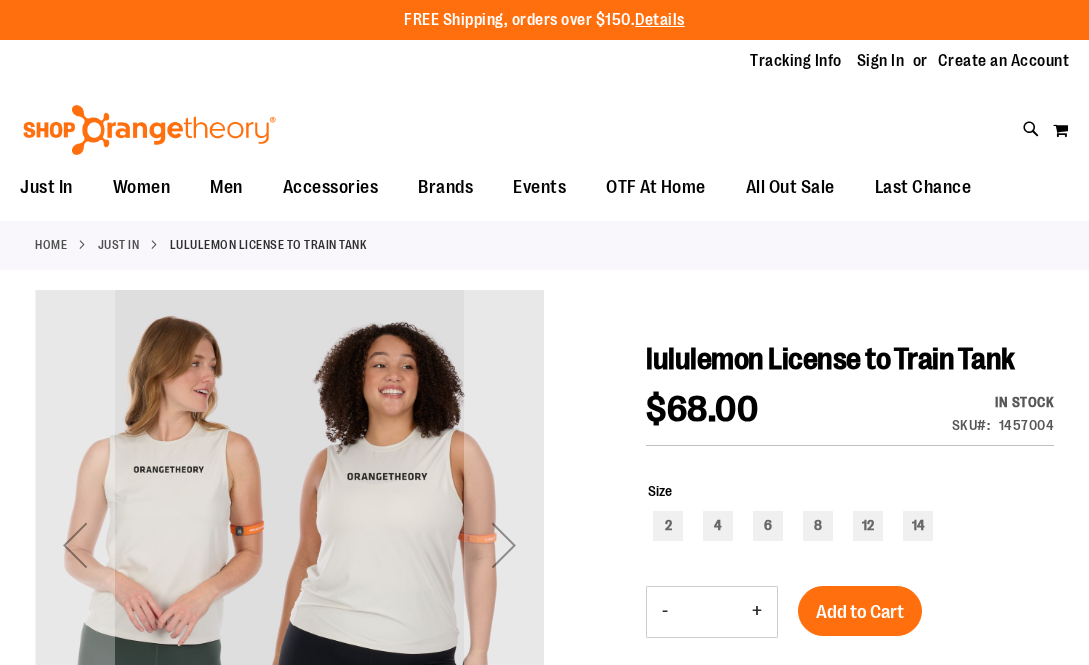 scroll, scrollTop: 0, scrollLeft: 0, axis: both 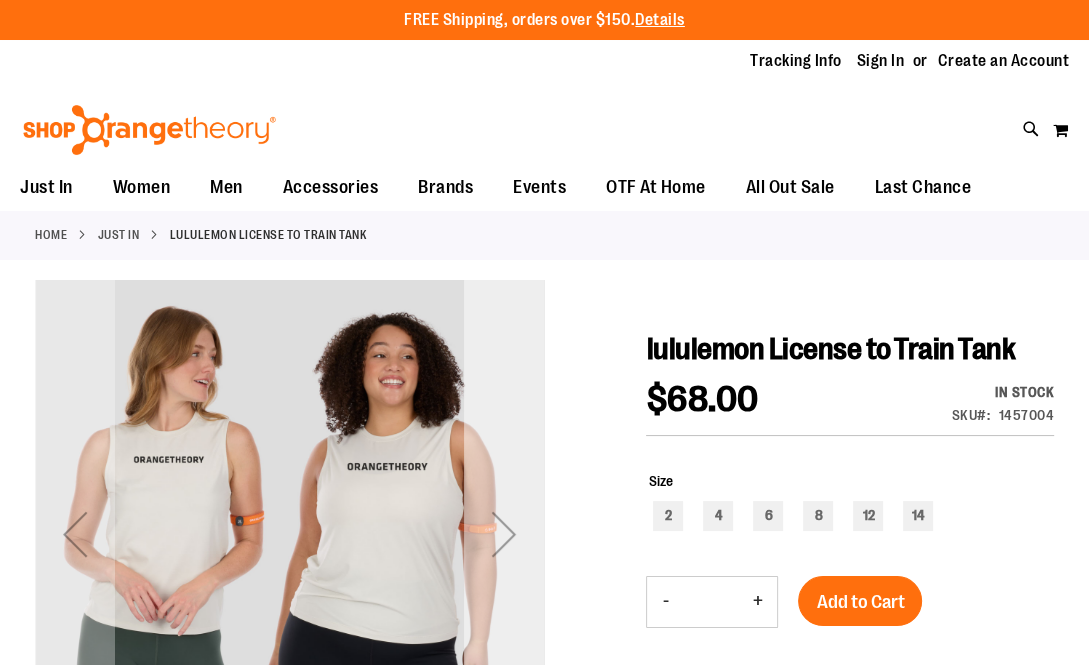 click at bounding box center [504, 534] 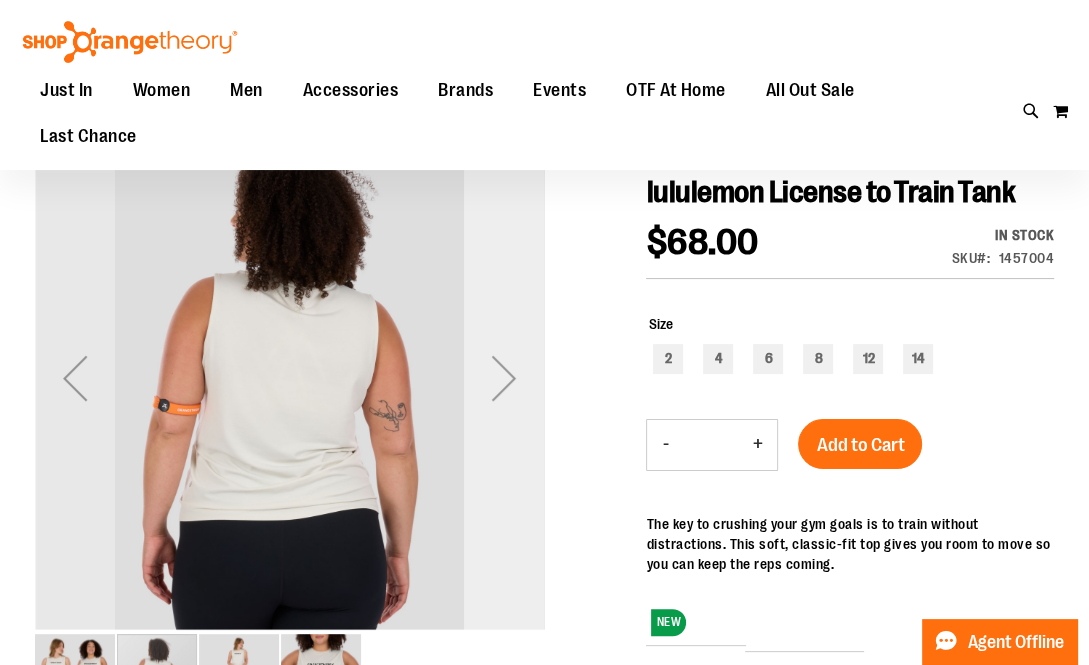 scroll, scrollTop: 157, scrollLeft: 0, axis: vertical 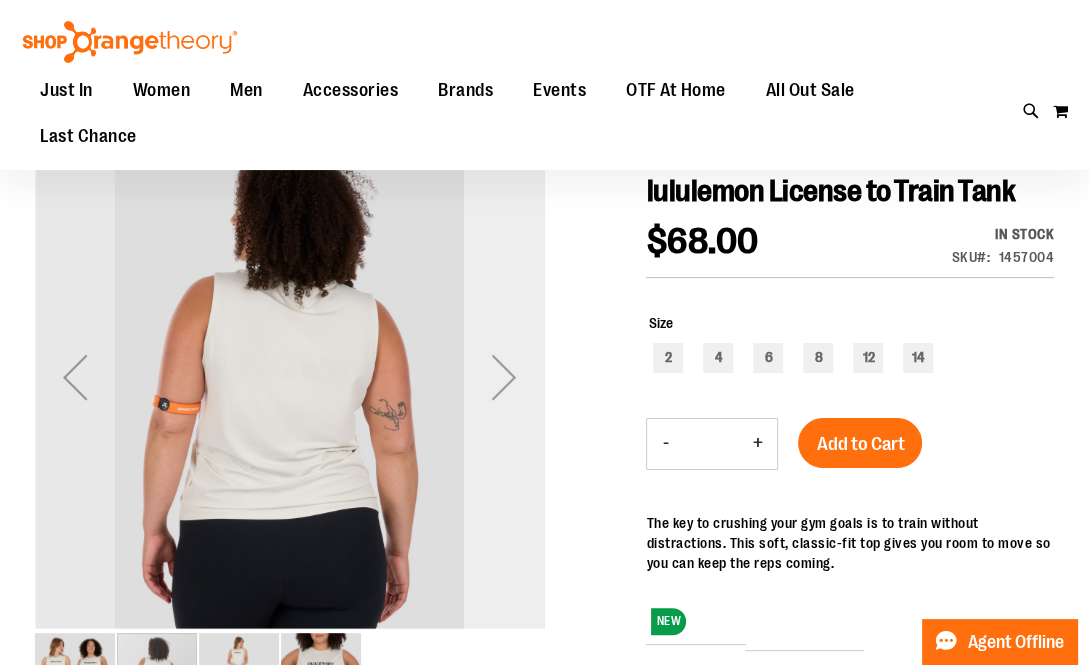 click at bounding box center (504, 377) 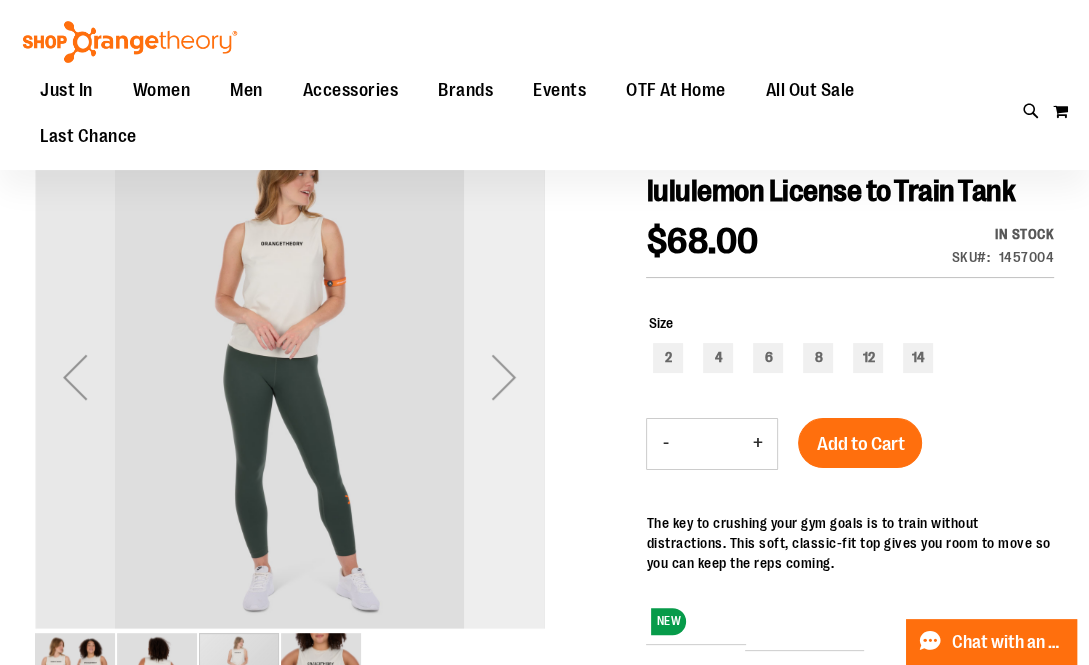 click at bounding box center (504, 377) 